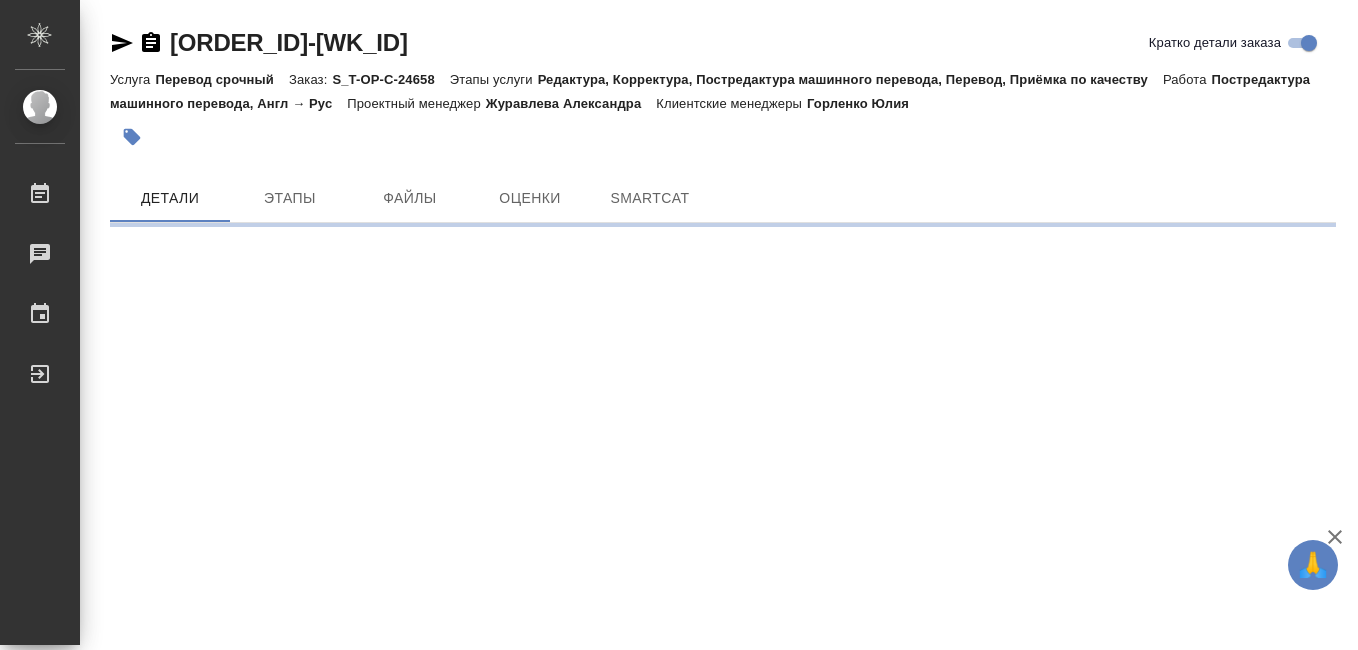 scroll, scrollTop: 0, scrollLeft: 0, axis: both 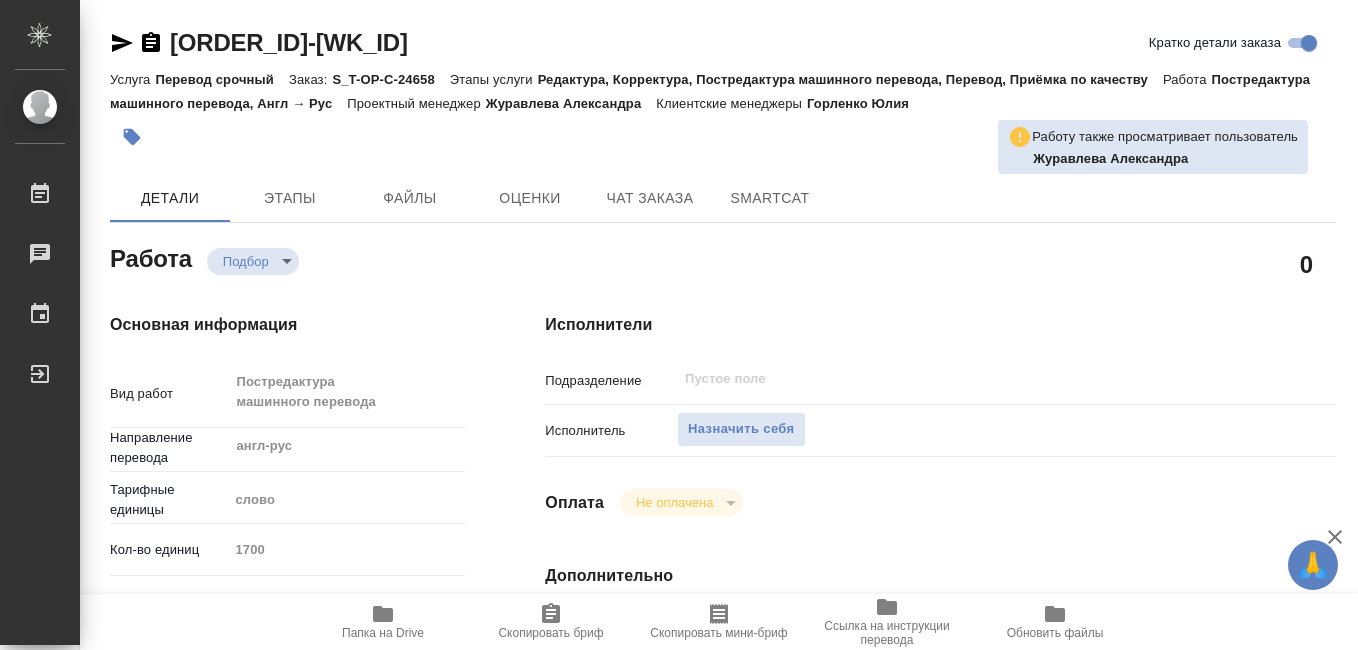 type on "x" 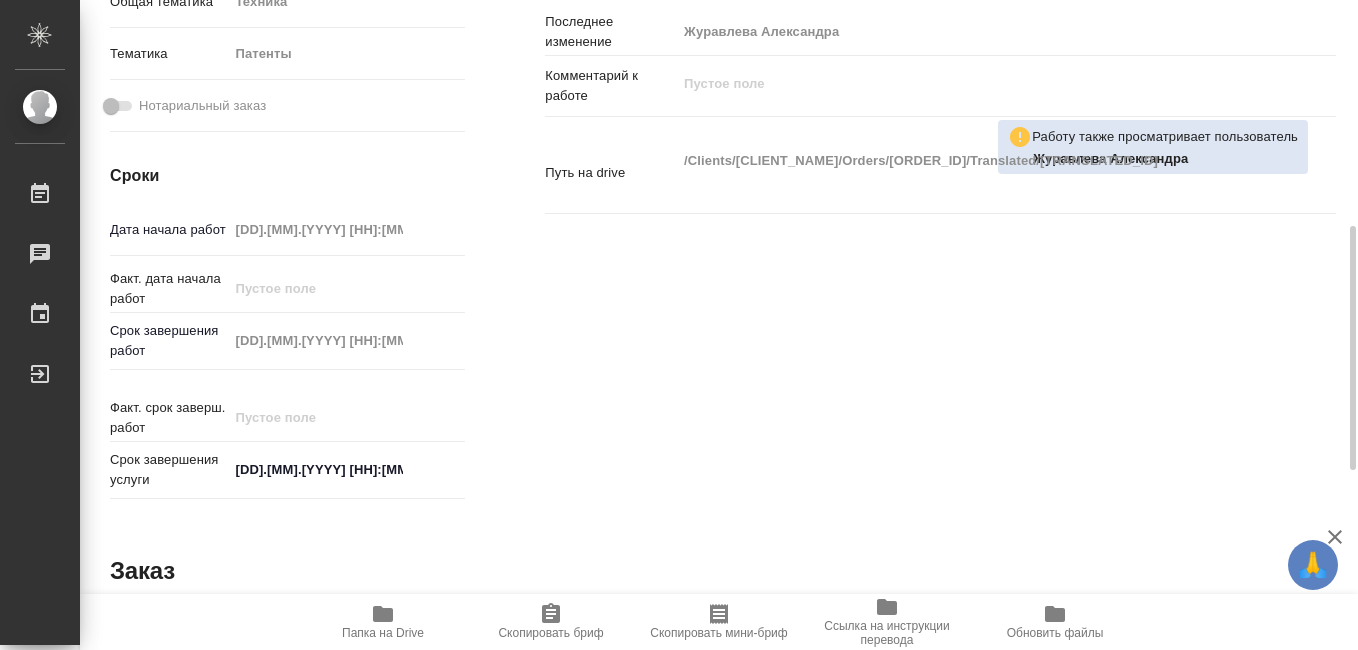 type on "x" 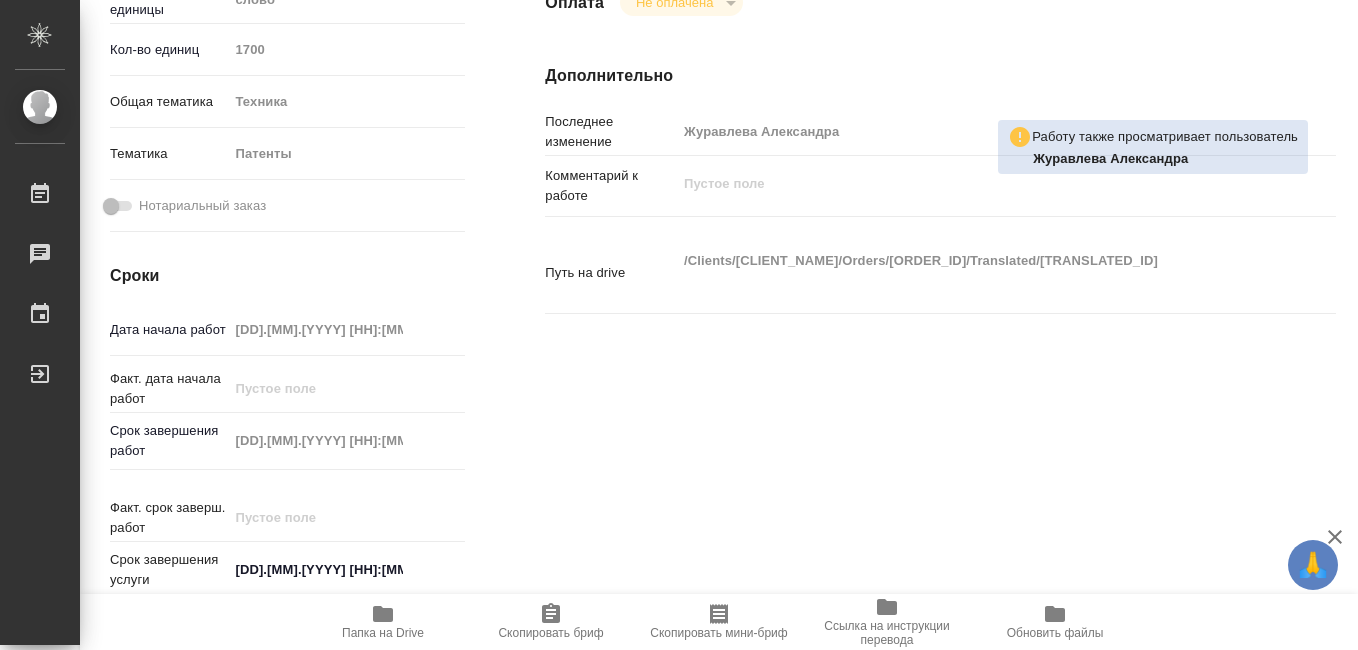 scroll, scrollTop: 1076, scrollLeft: 0, axis: vertical 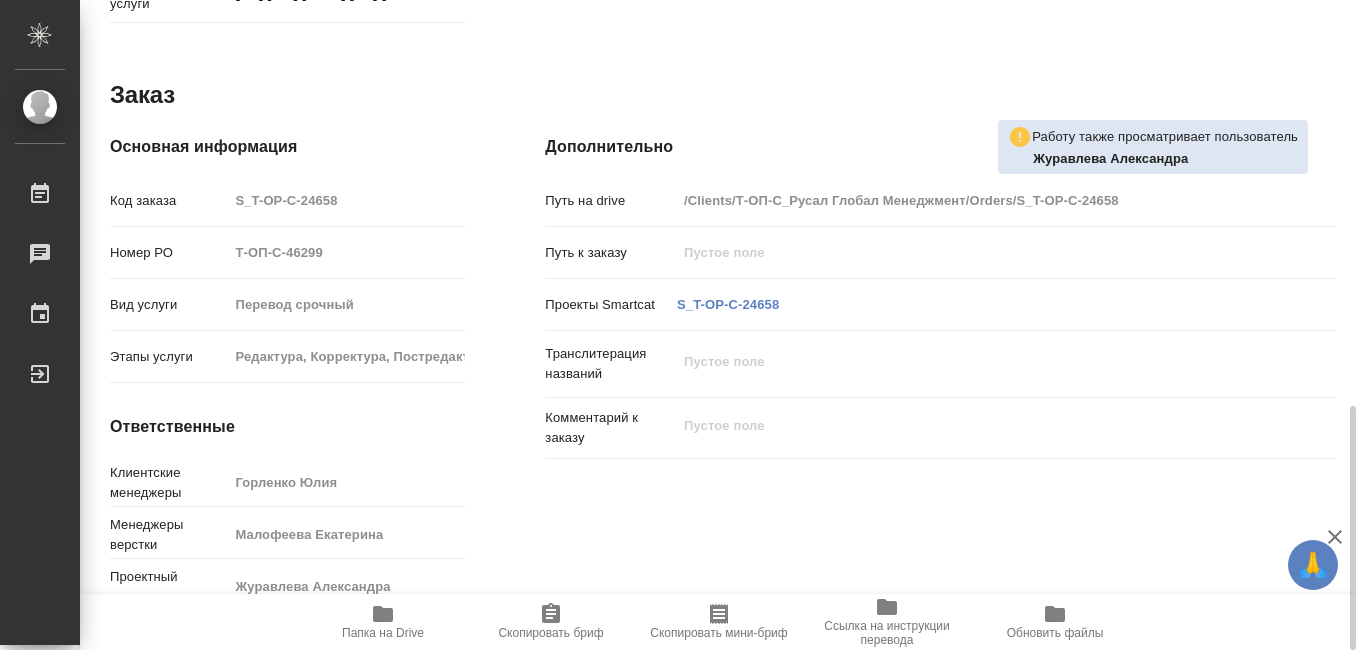 click 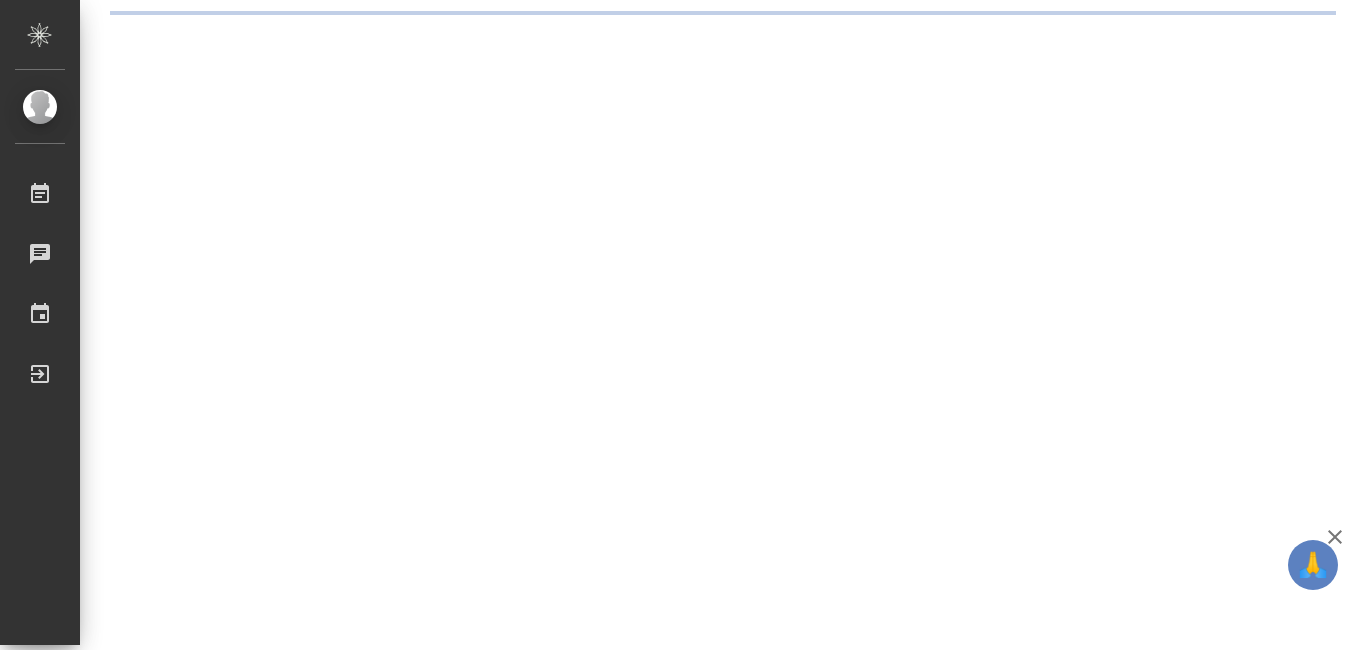 scroll, scrollTop: 0, scrollLeft: 0, axis: both 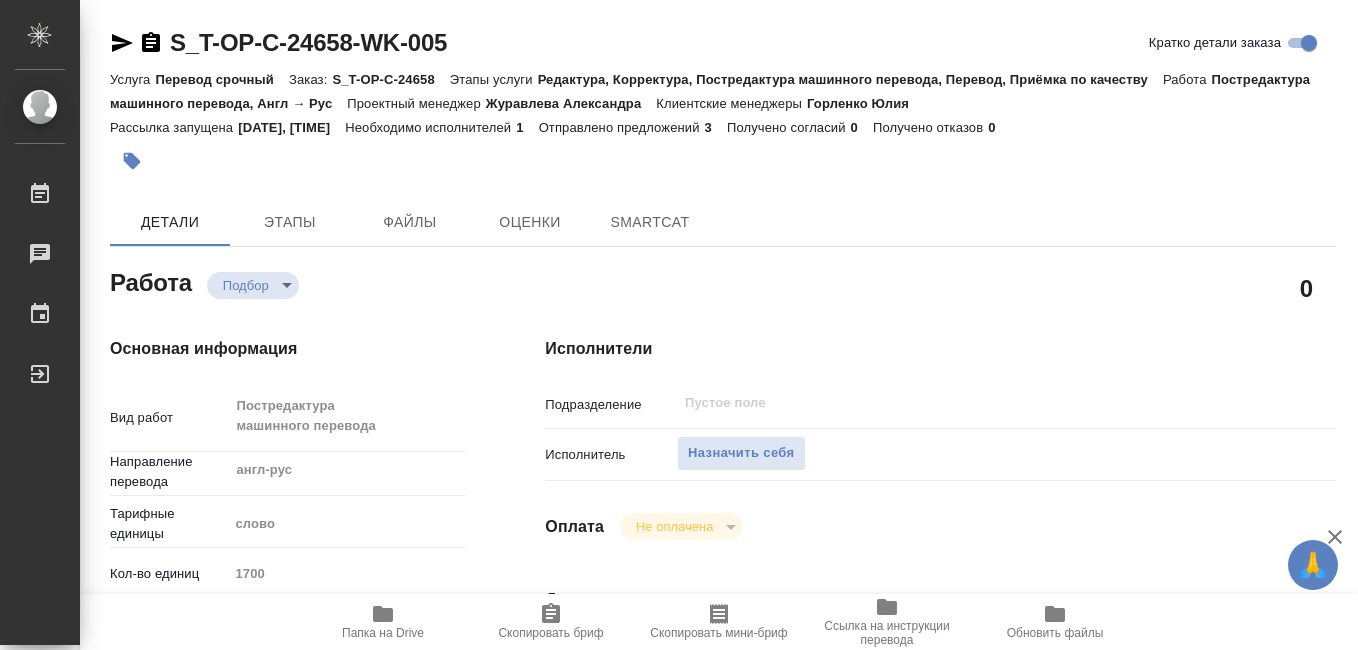 type on "x" 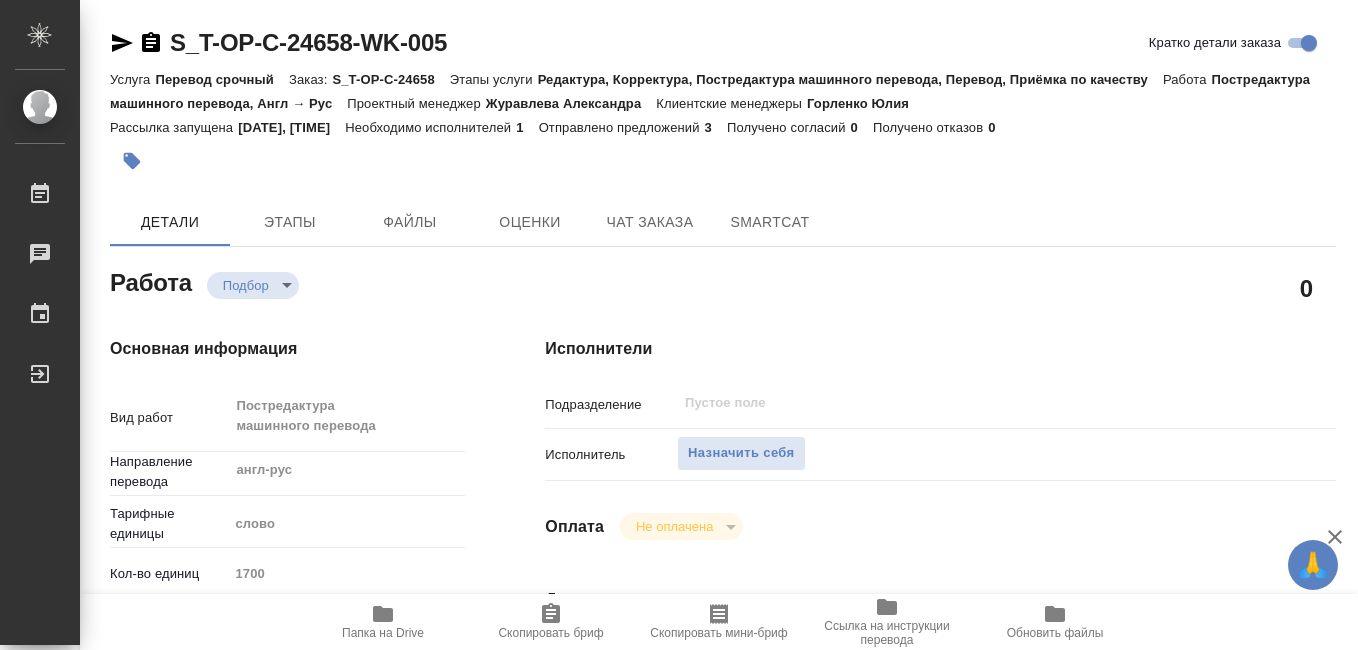 type on "x" 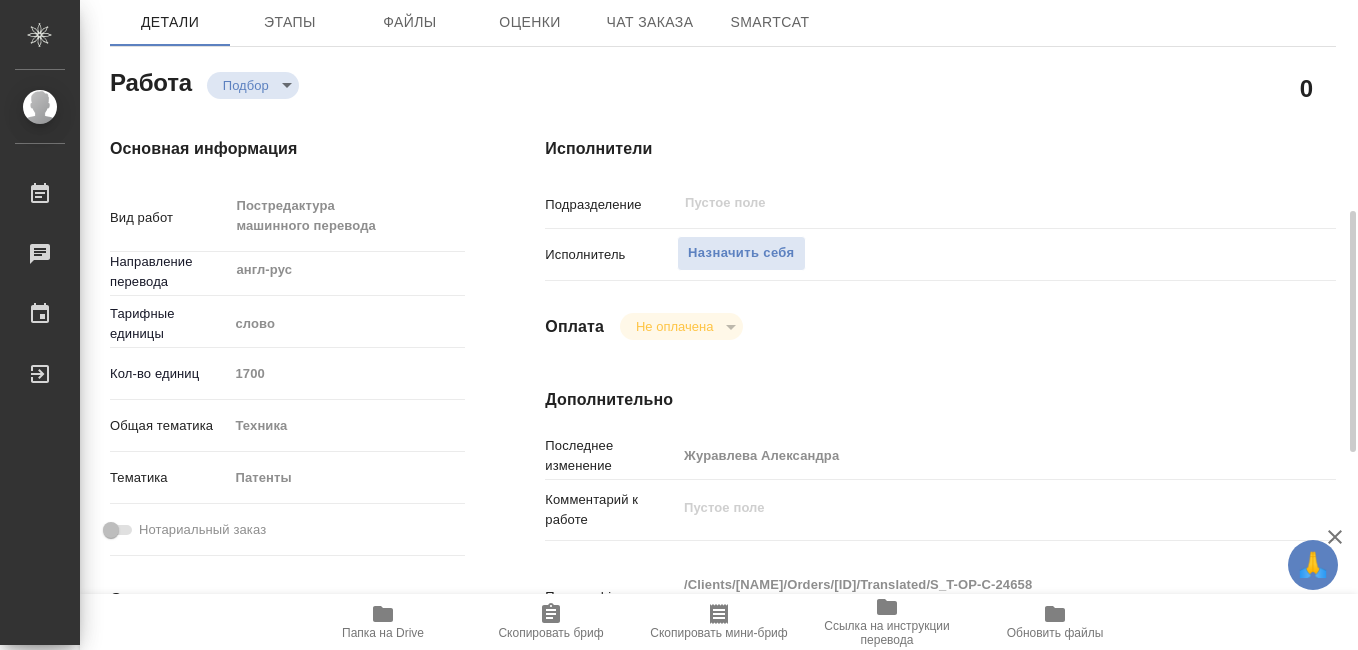 type on "x" 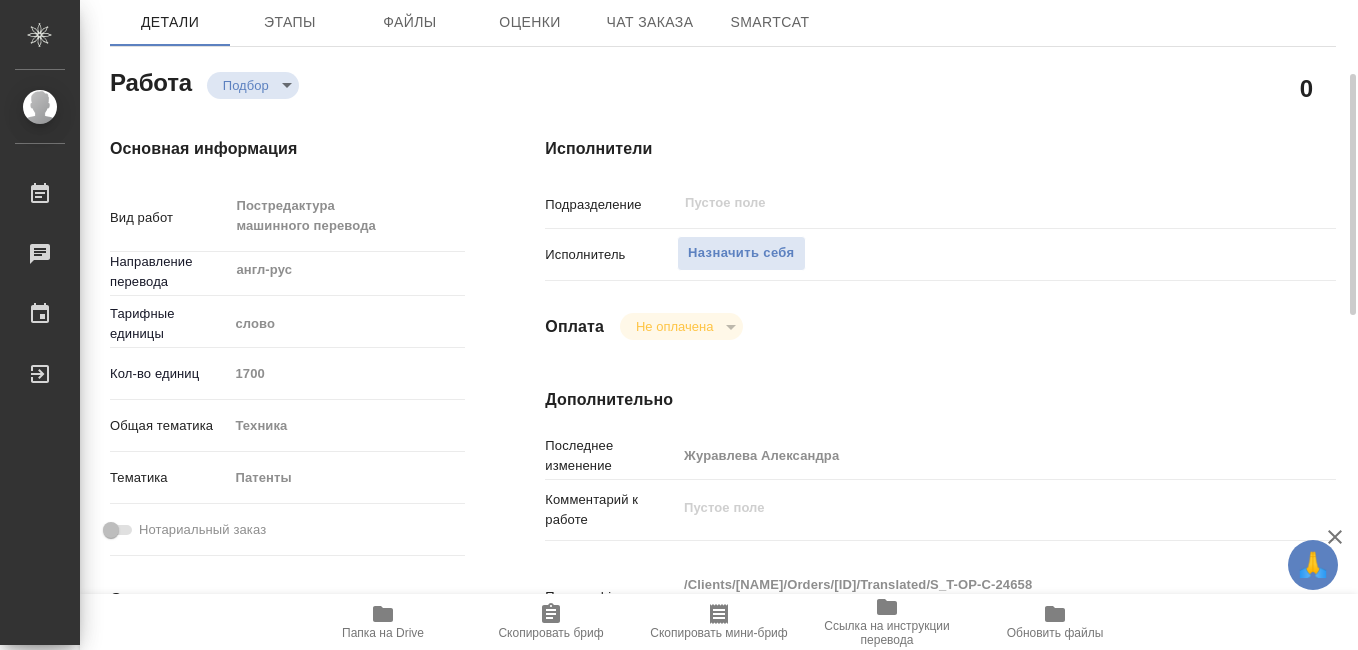type on "x" 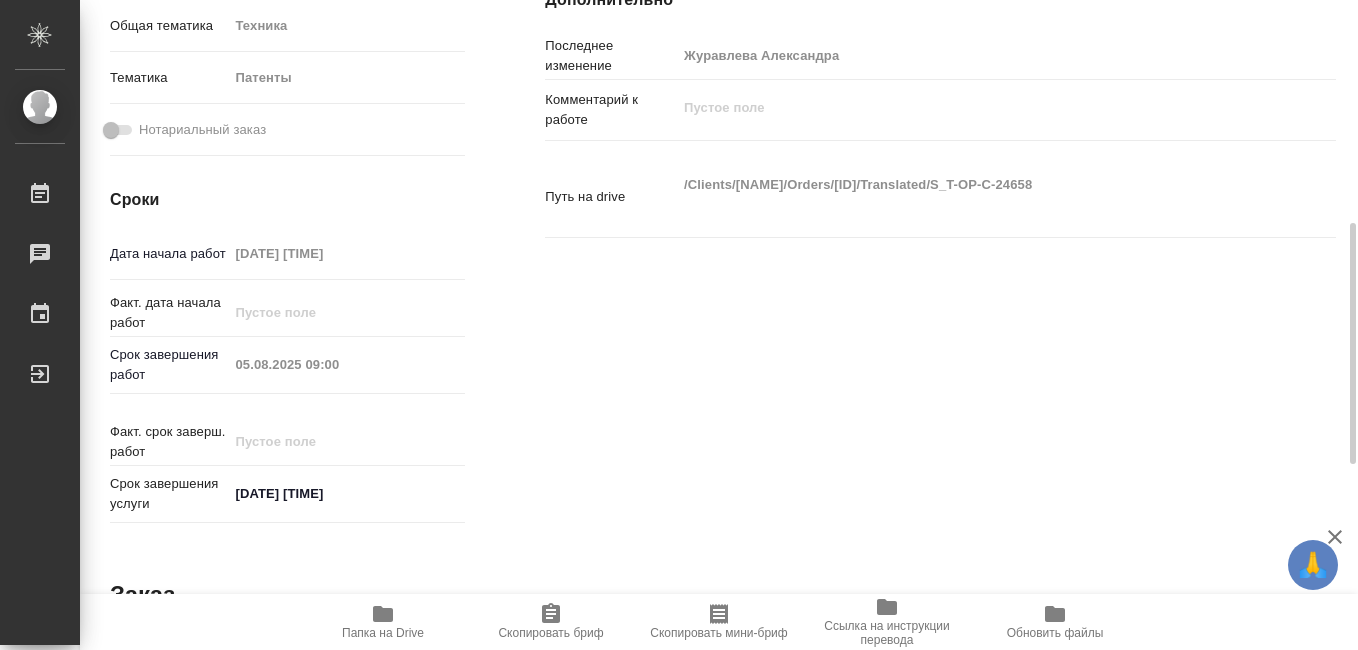 scroll, scrollTop: 1100, scrollLeft: 0, axis: vertical 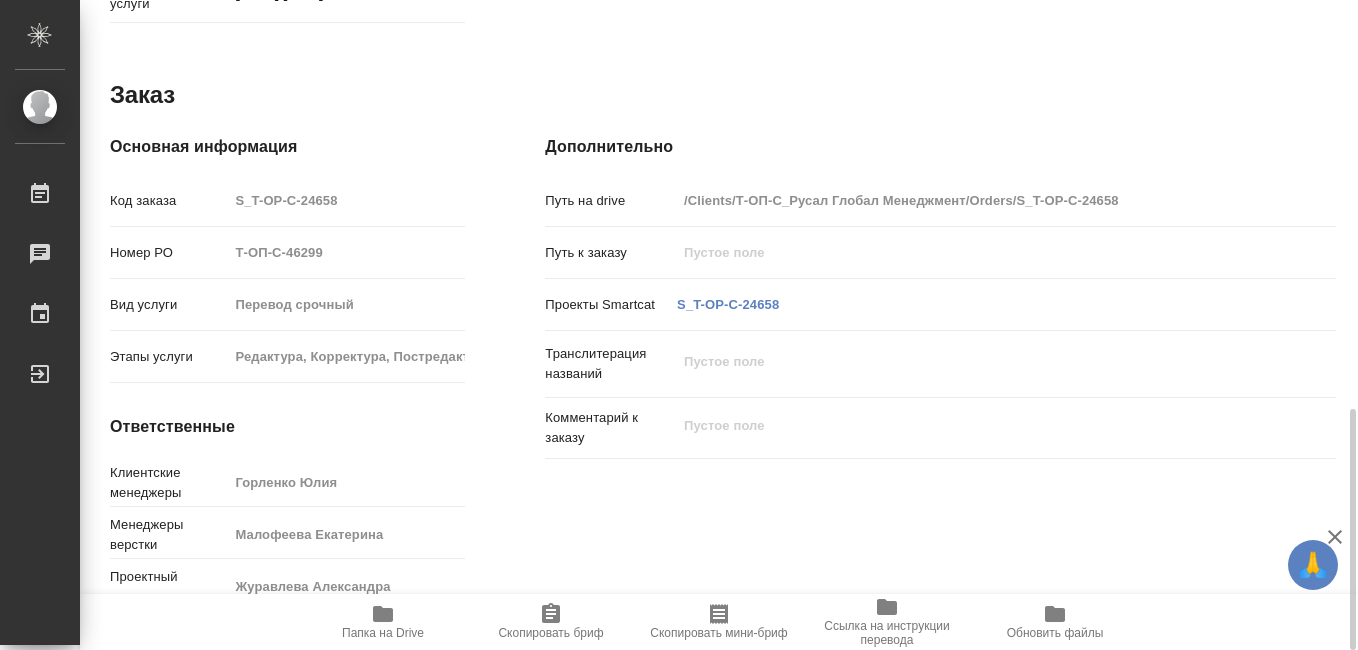 click 